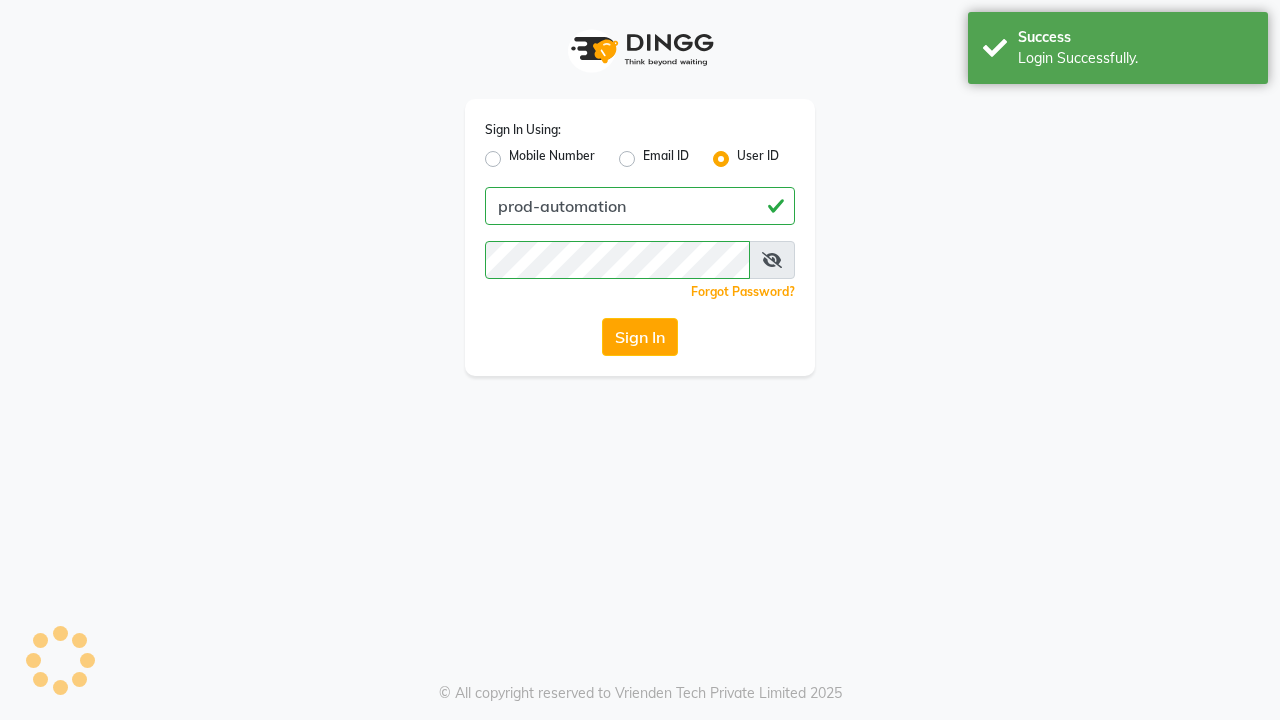 scroll, scrollTop: 0, scrollLeft: 0, axis: both 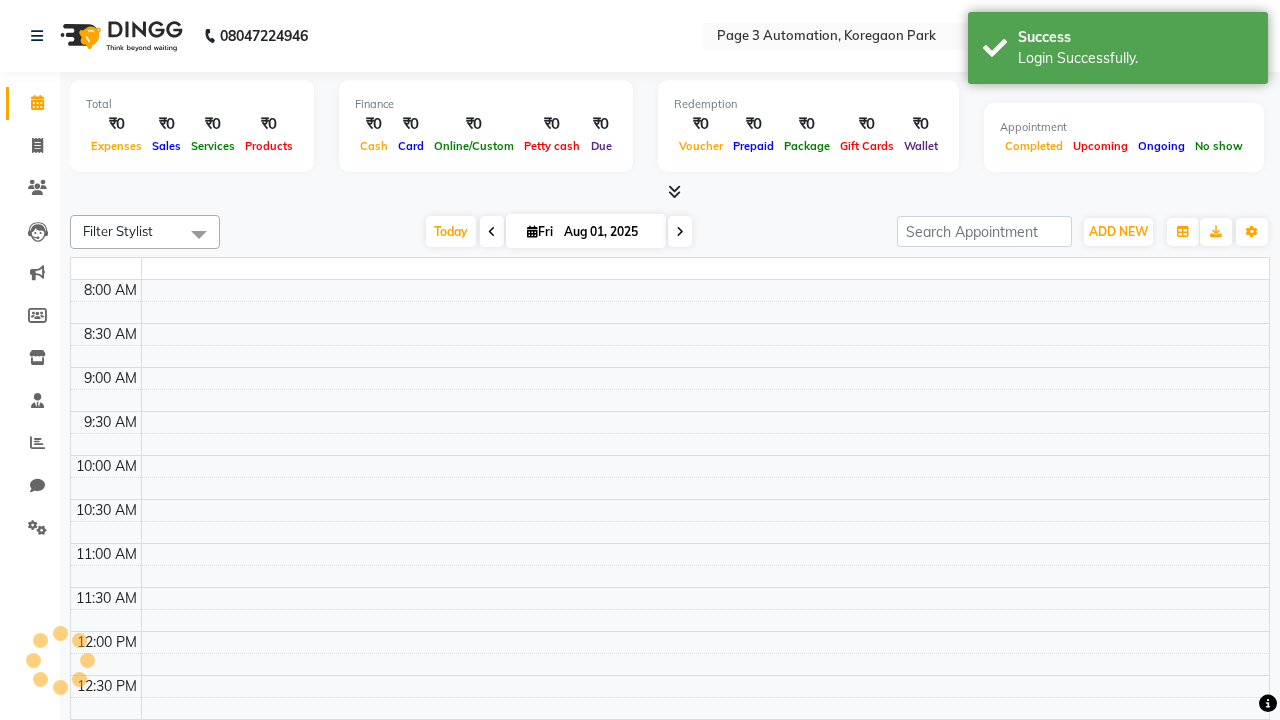 select on "en" 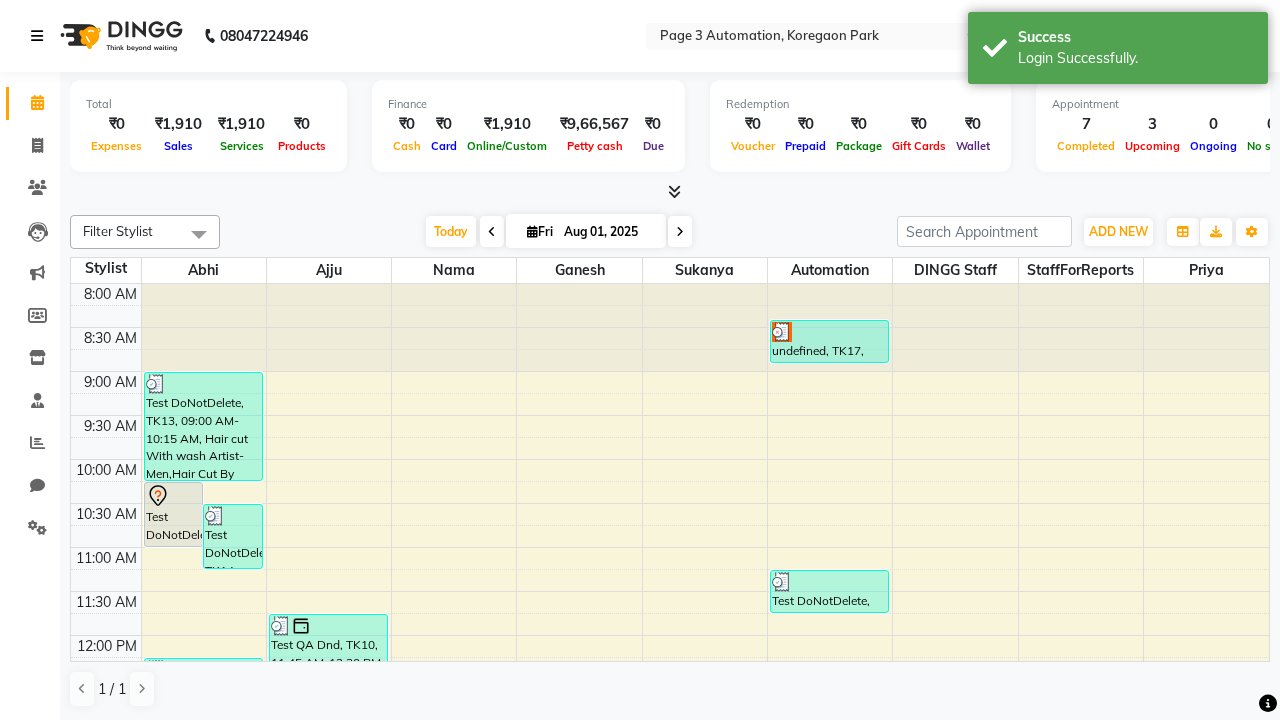 click at bounding box center (37, 36) 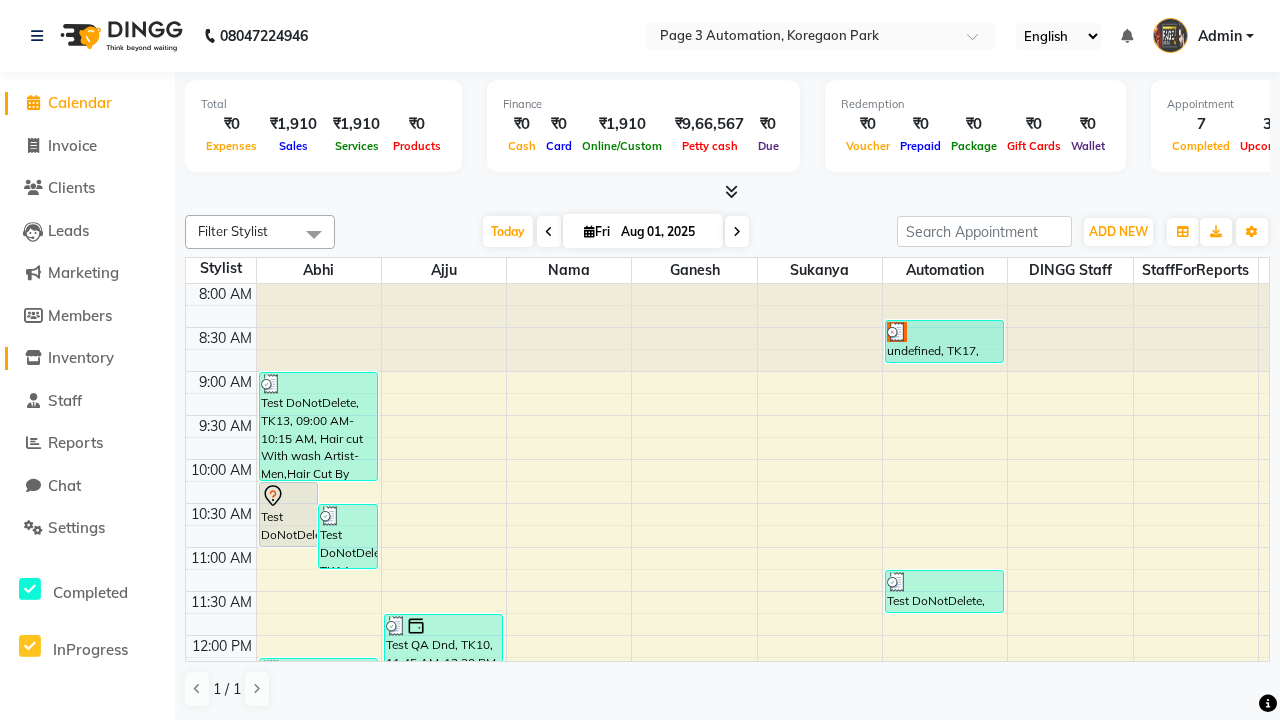 click on "Inventory" 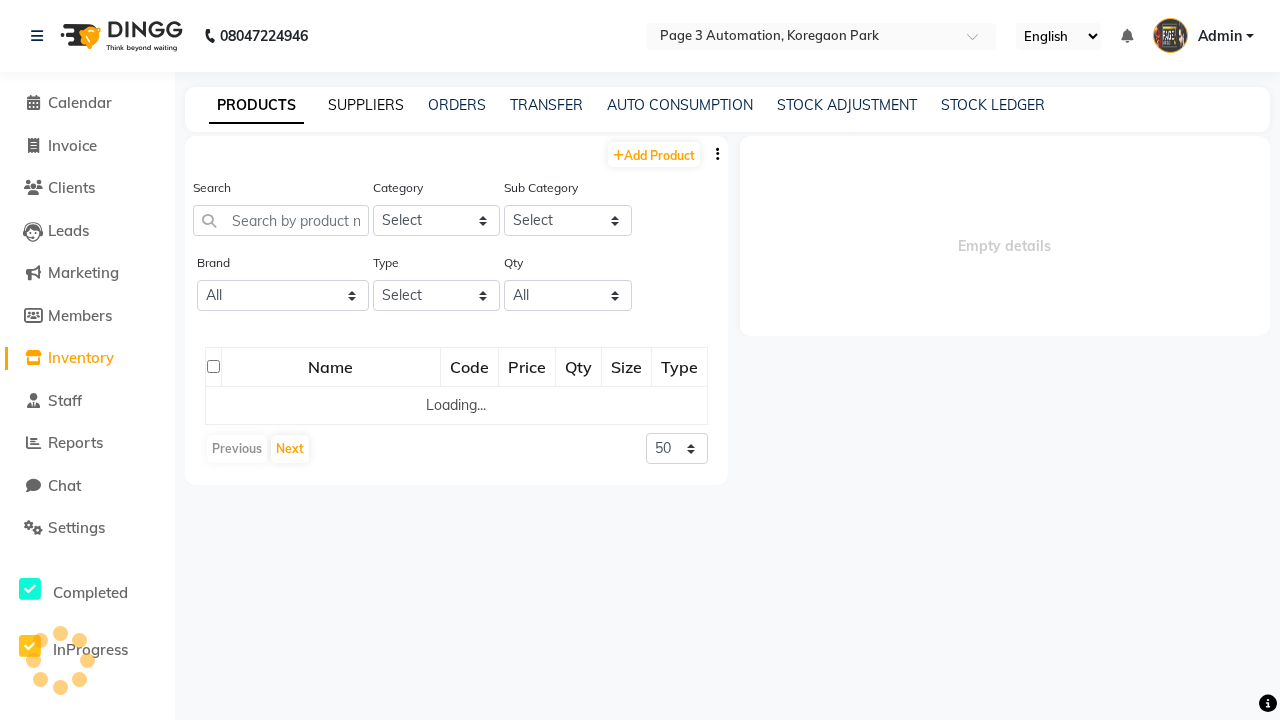 click on "SUPPLIERS" 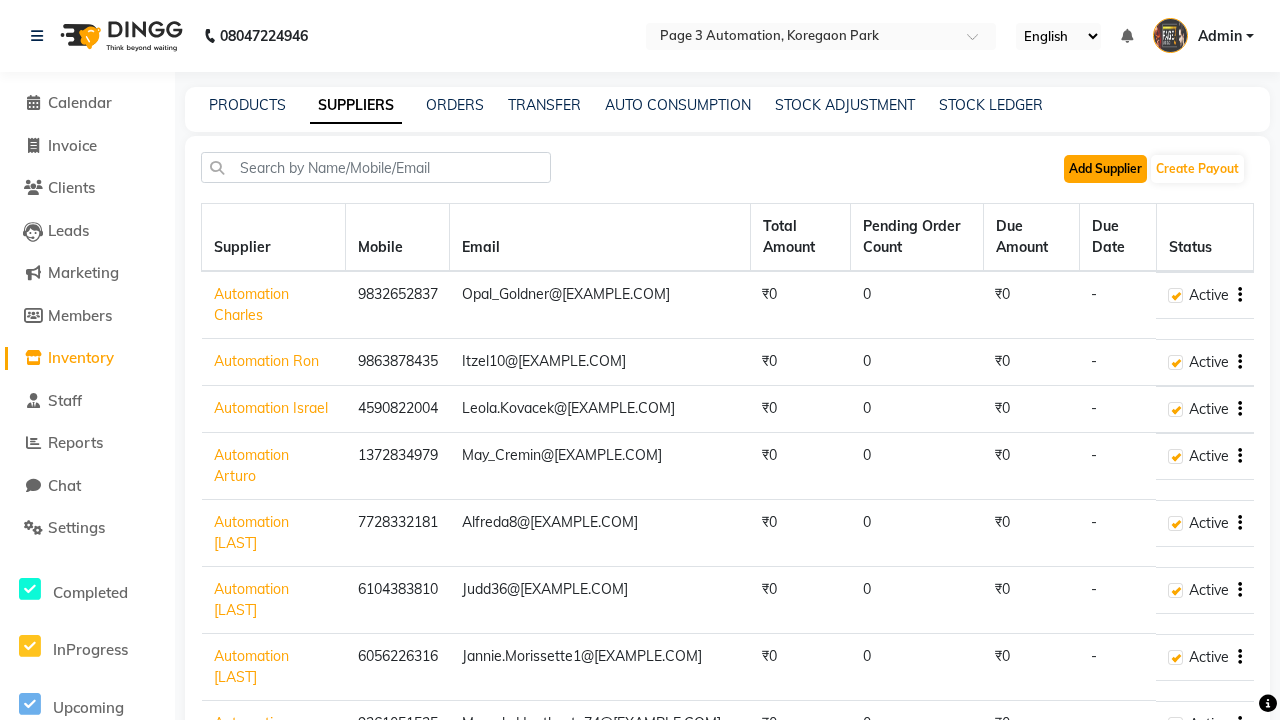 click on "Add Supplier" 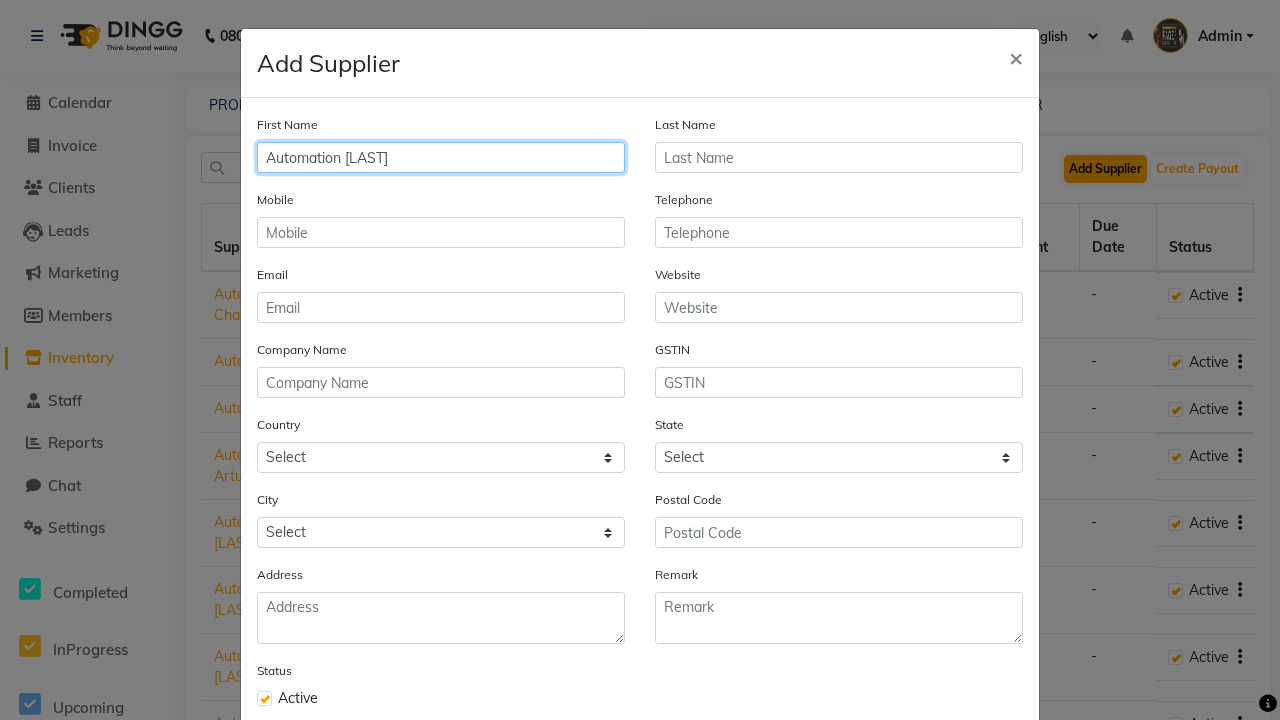 type on "Automation [LAST]" 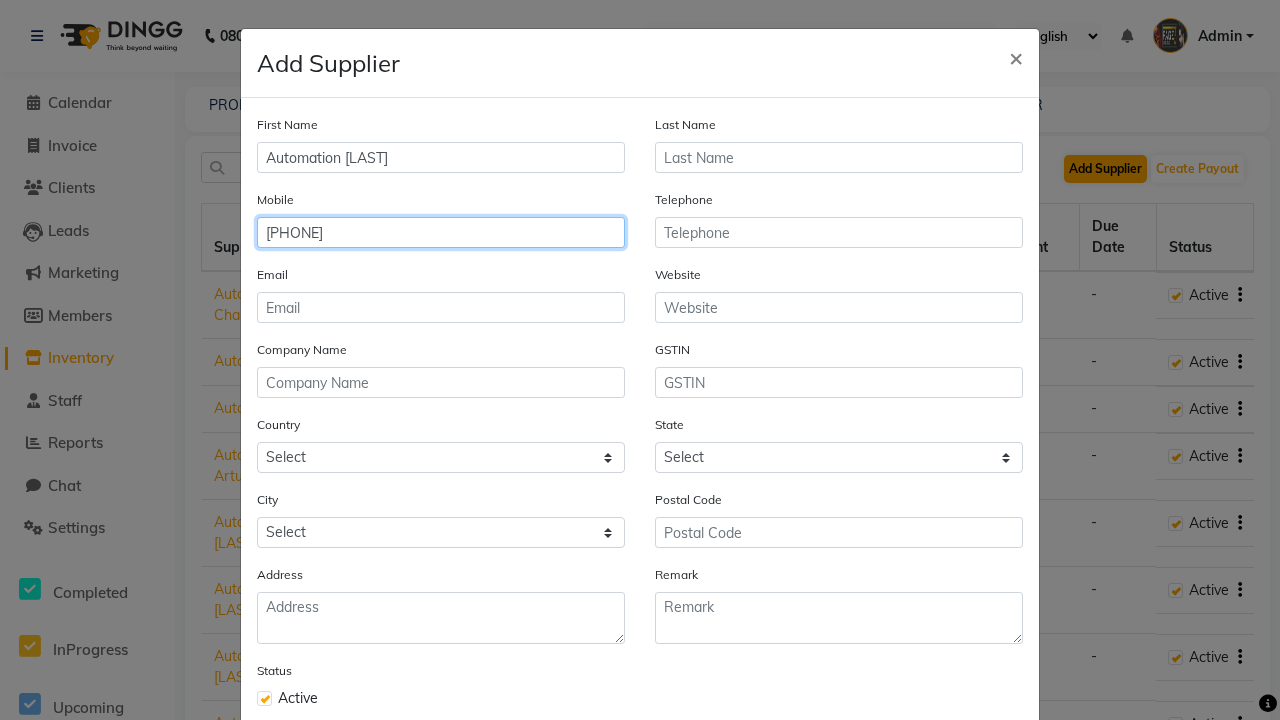 type on "[PHONE]" 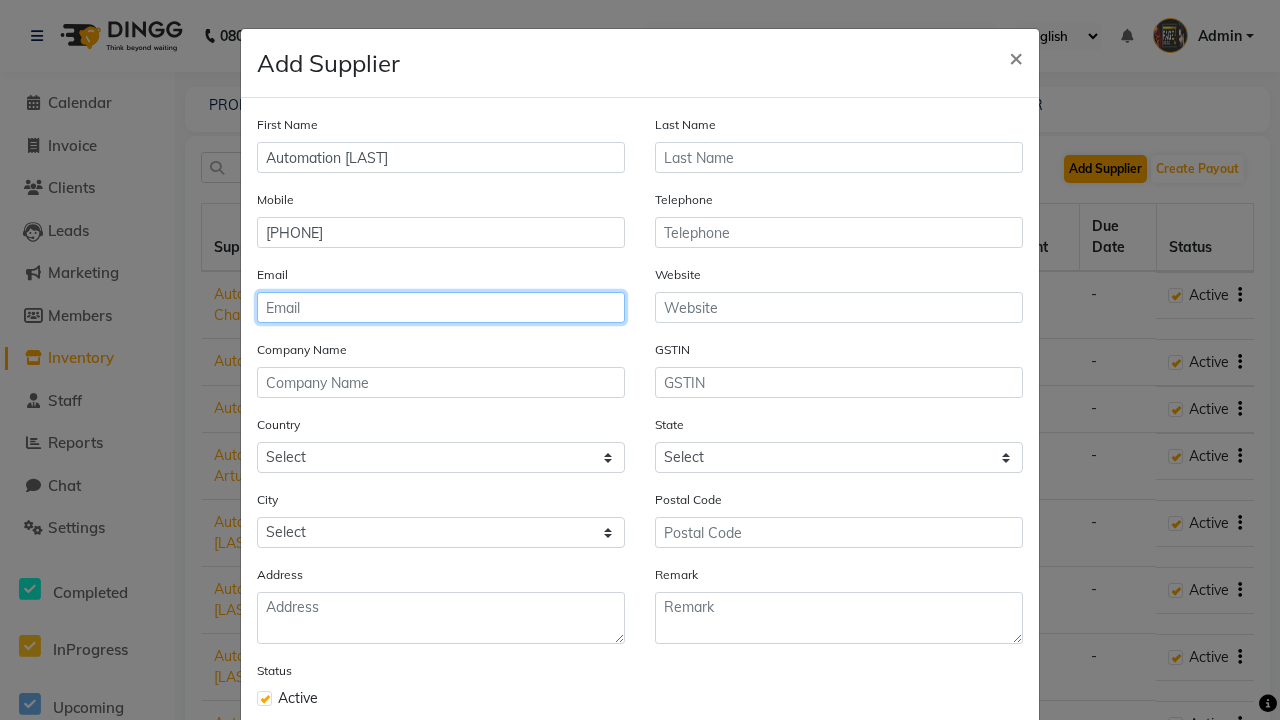 type on "Arch72@[EXAMPLE.COM]" 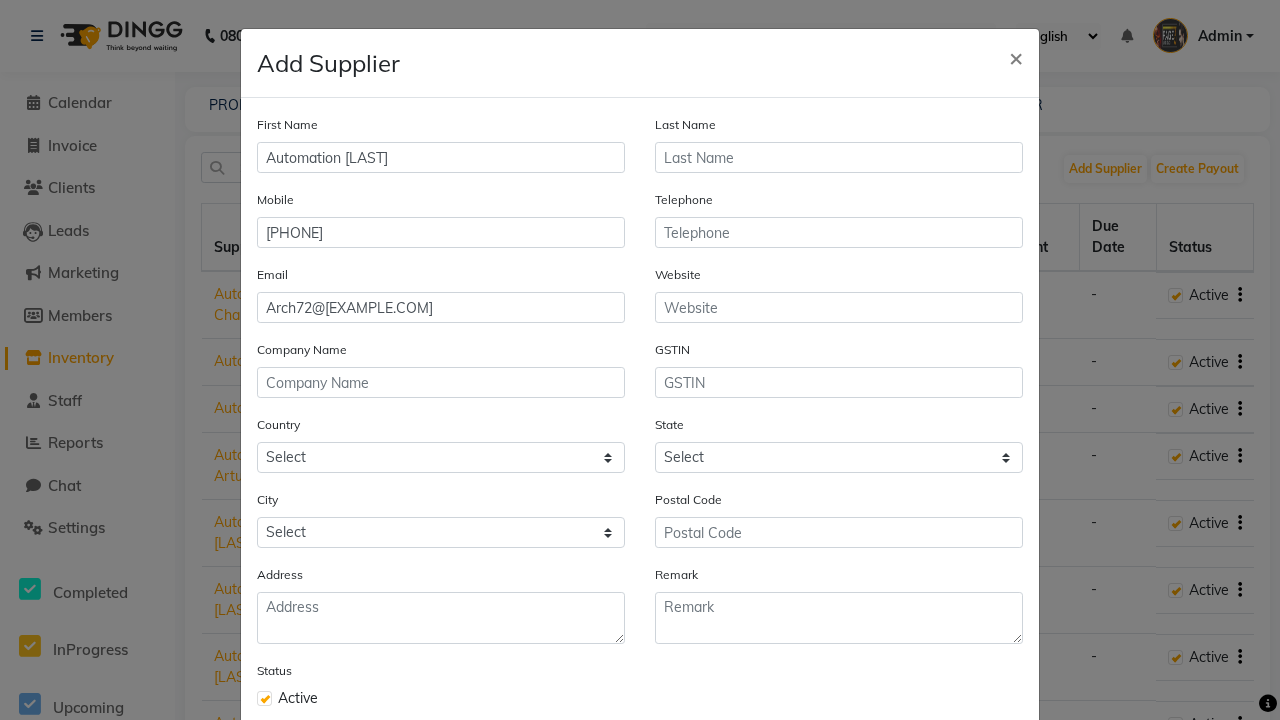 click on "Save" 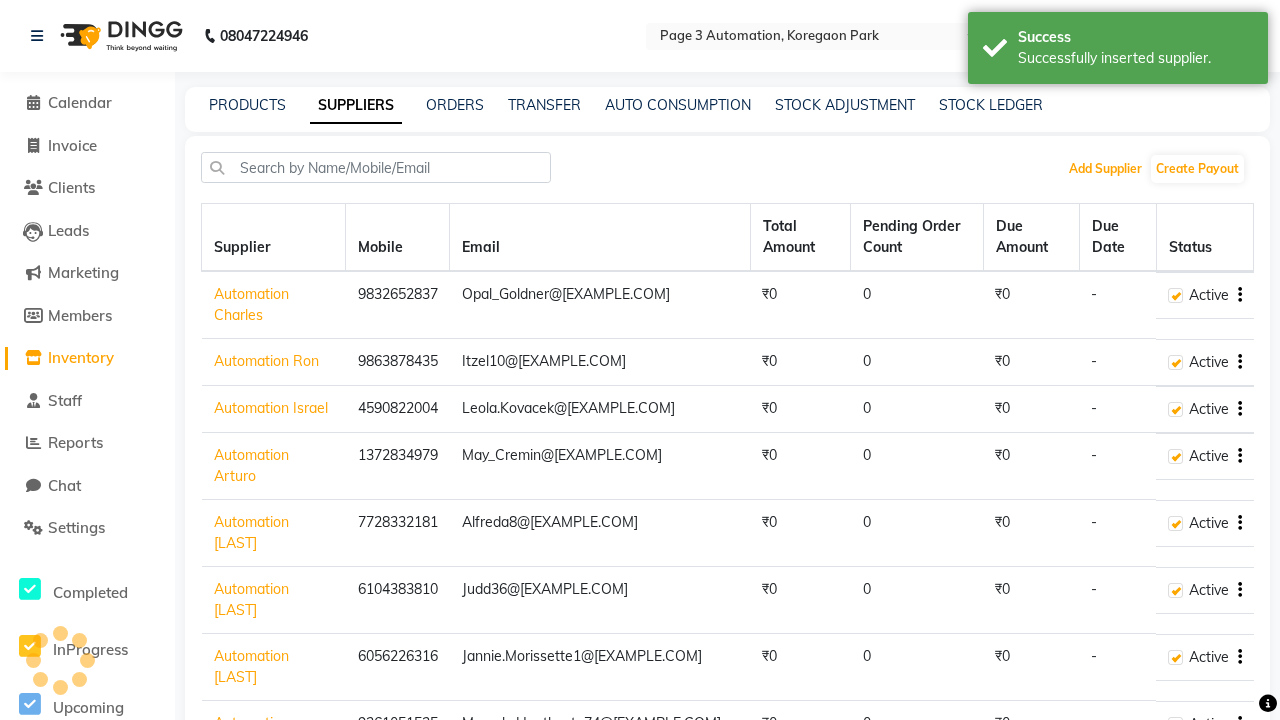 scroll, scrollTop: 0, scrollLeft: 0, axis: both 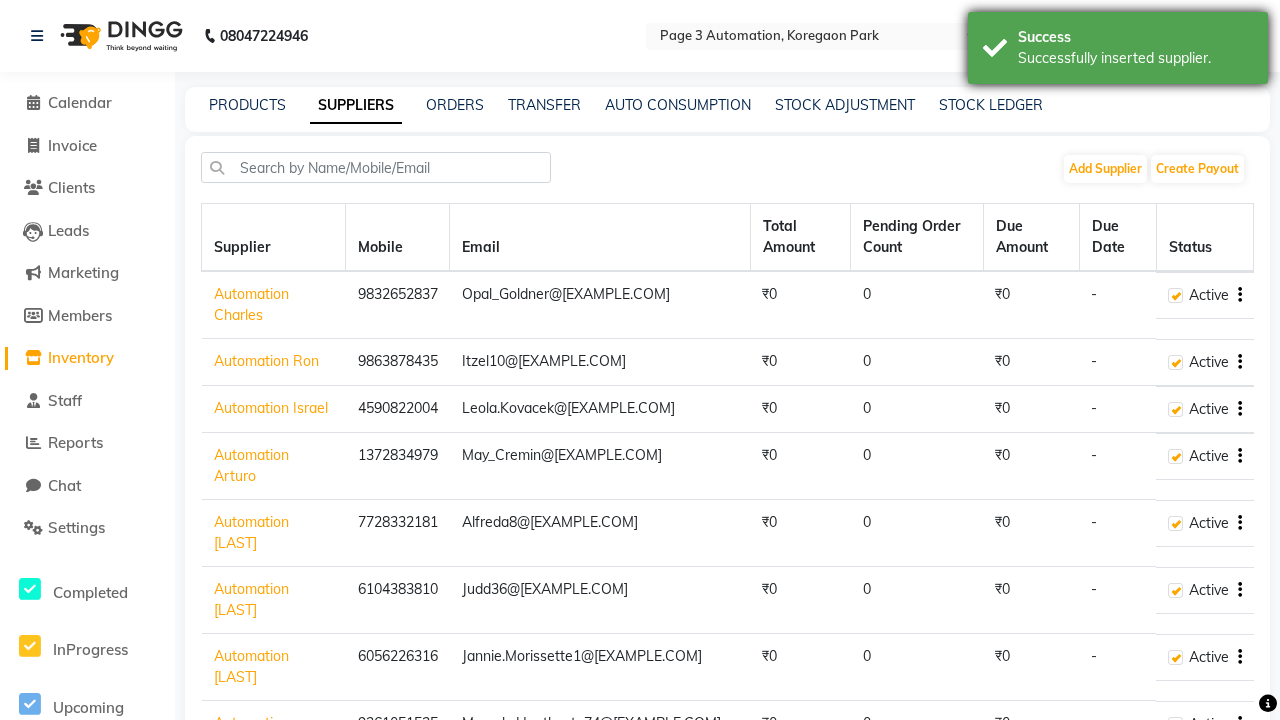 click on "Successfully inserted supplier." at bounding box center (1135, 58) 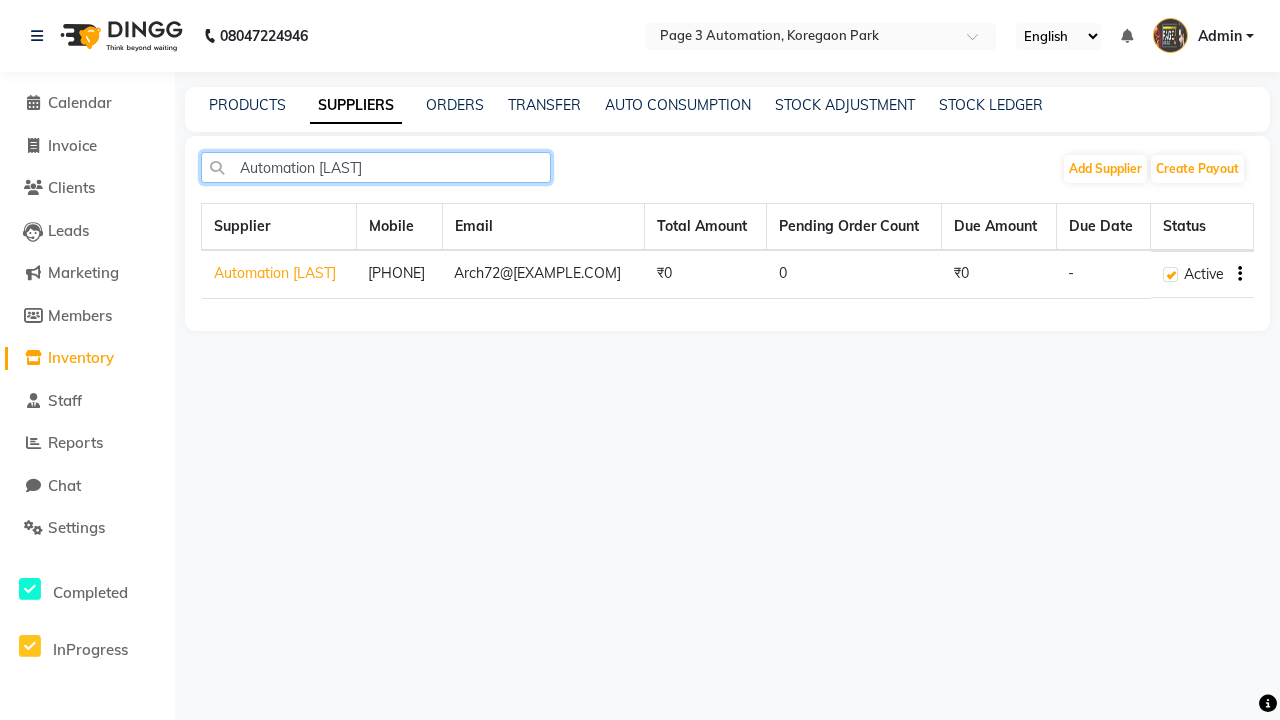 type on "Automation [LAST]" 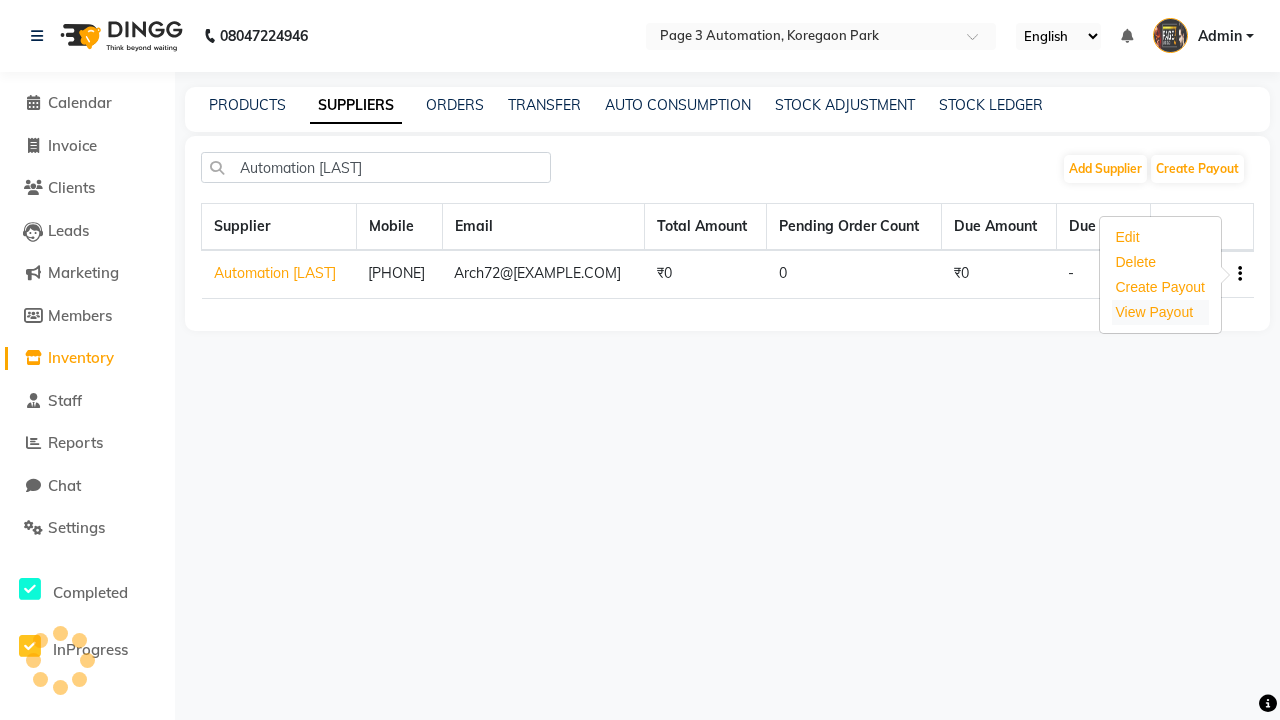 click on "View Payout" at bounding box center (1155, 312) 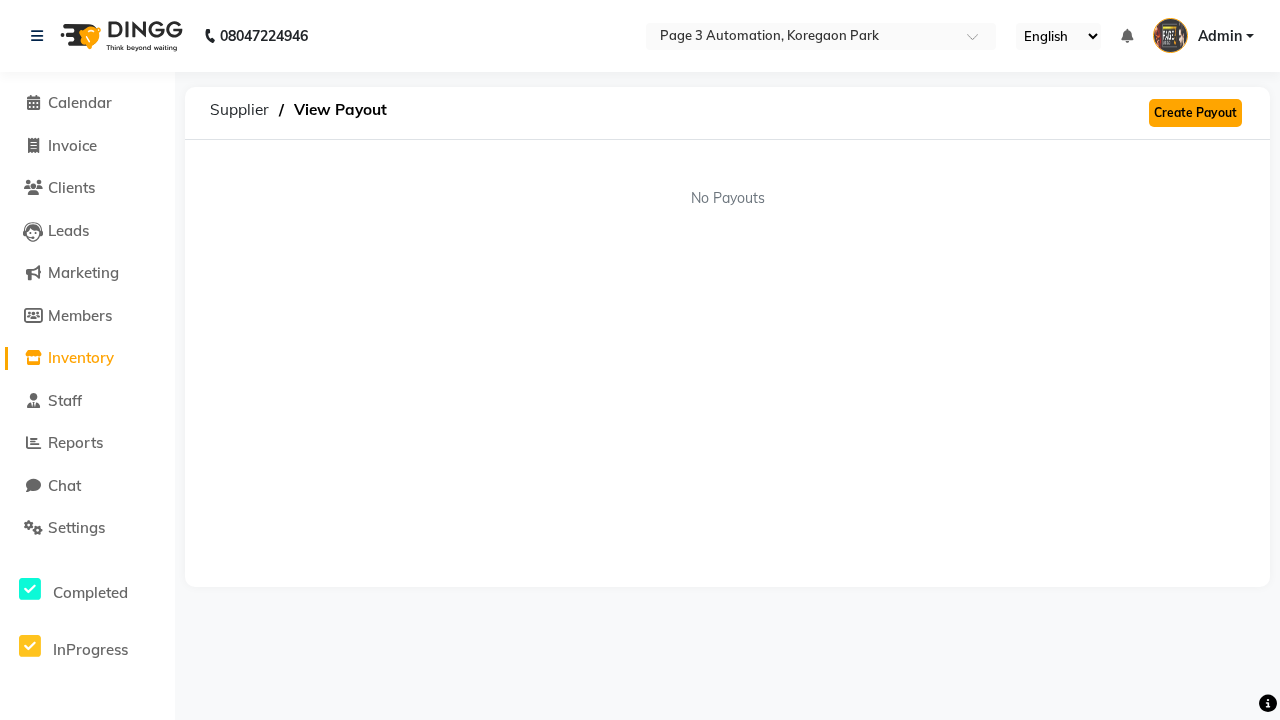 click on "Create Payout" 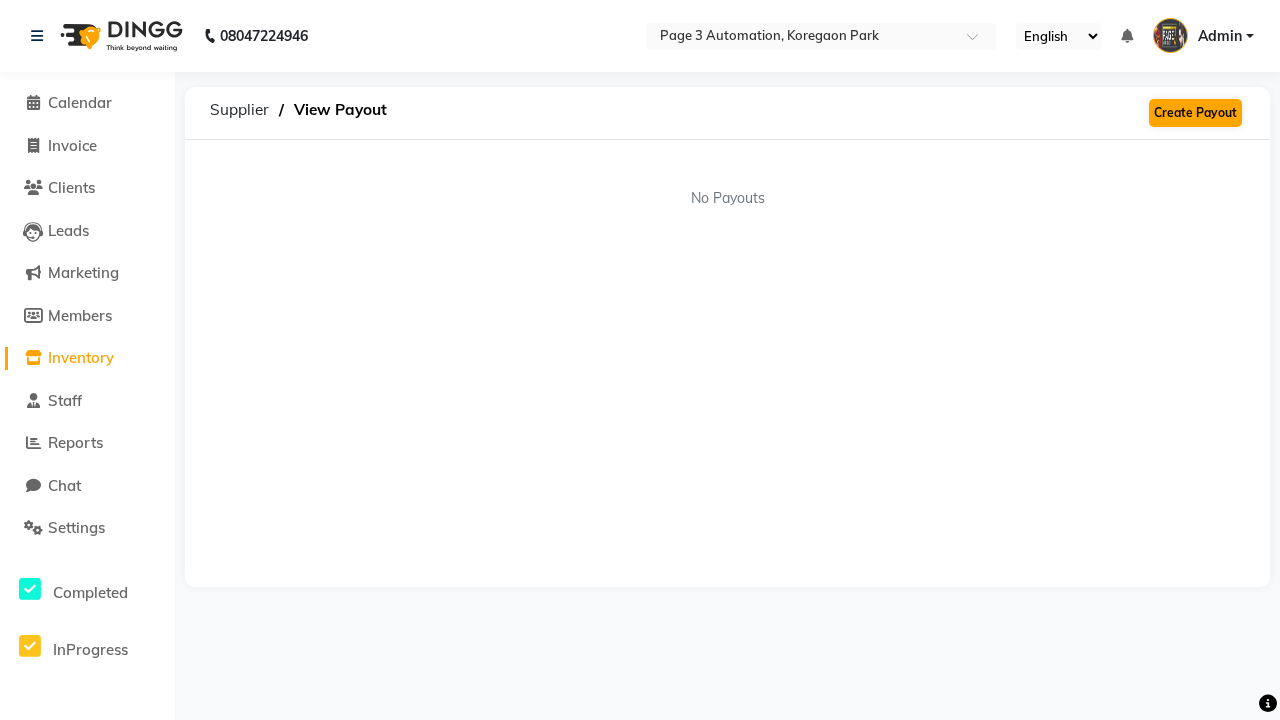 select on "5508" 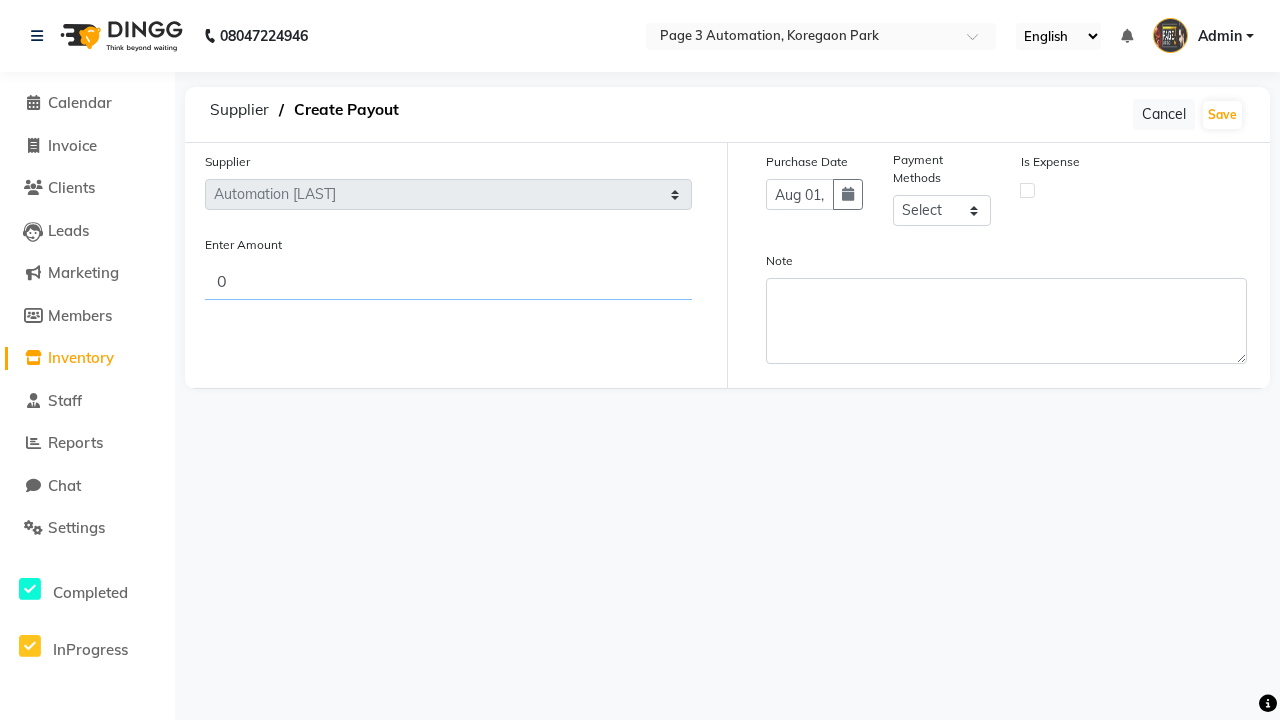 type on "150" 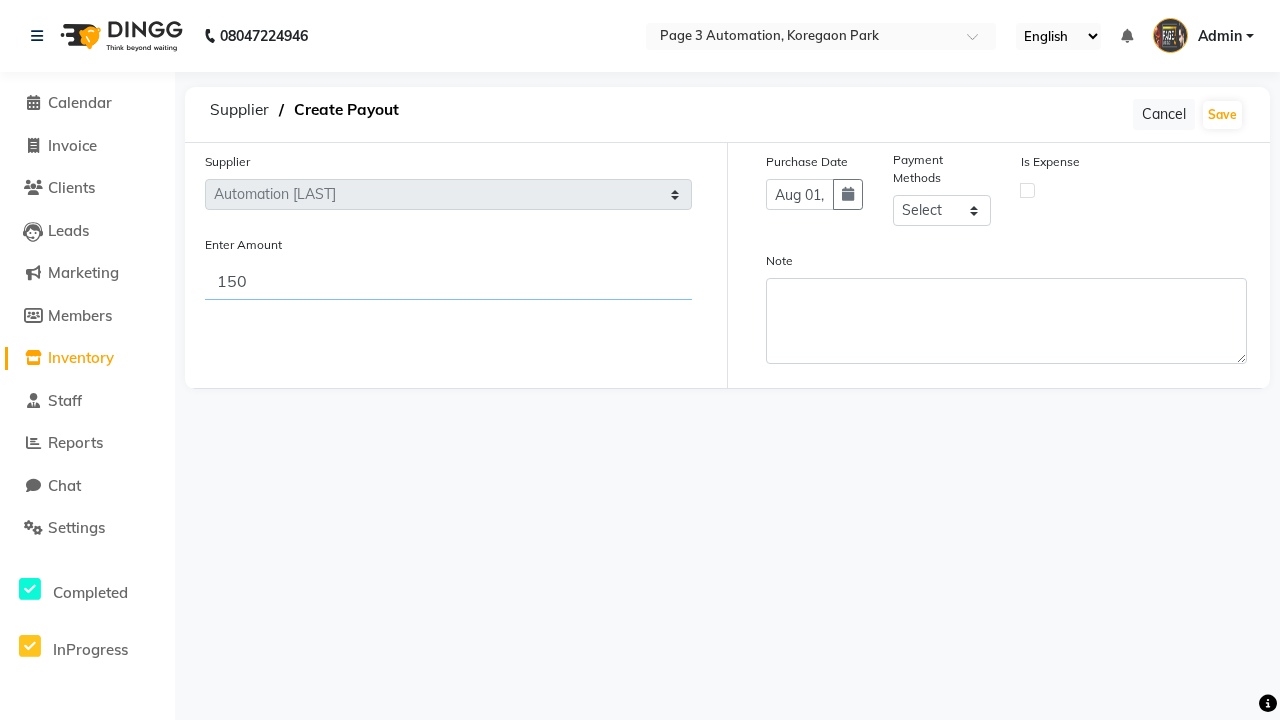 select on "1" 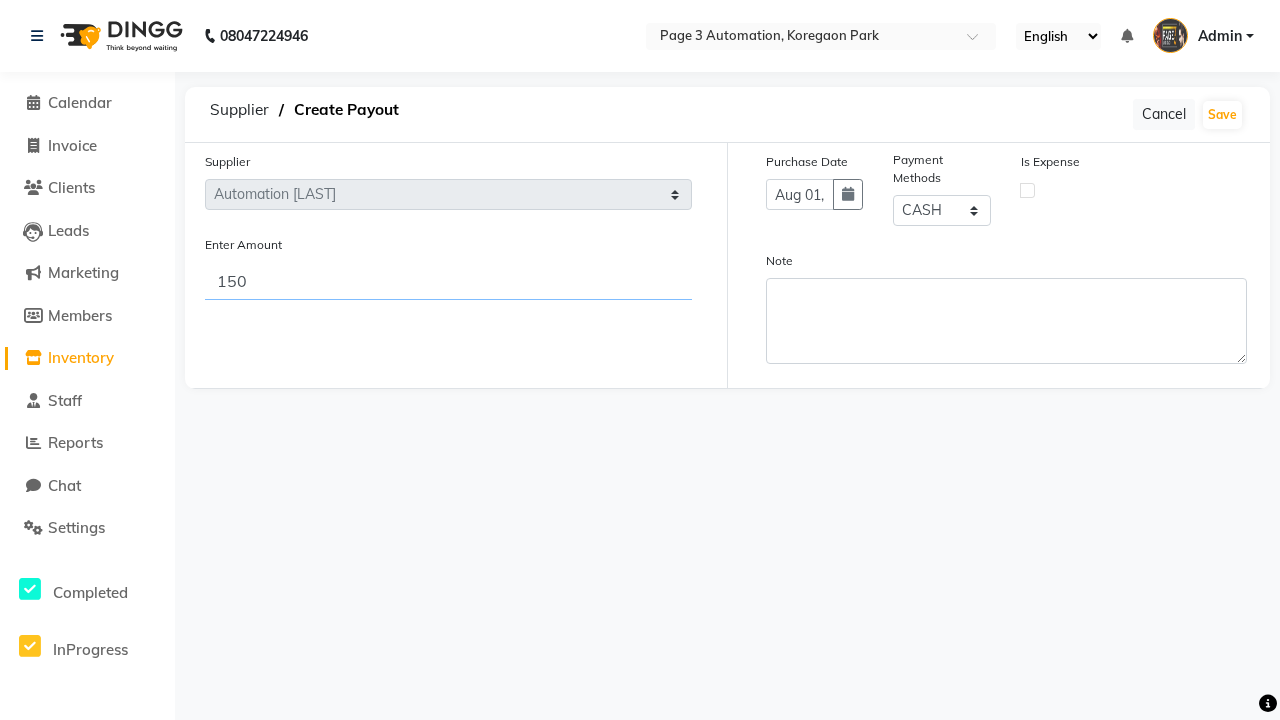 type on "150" 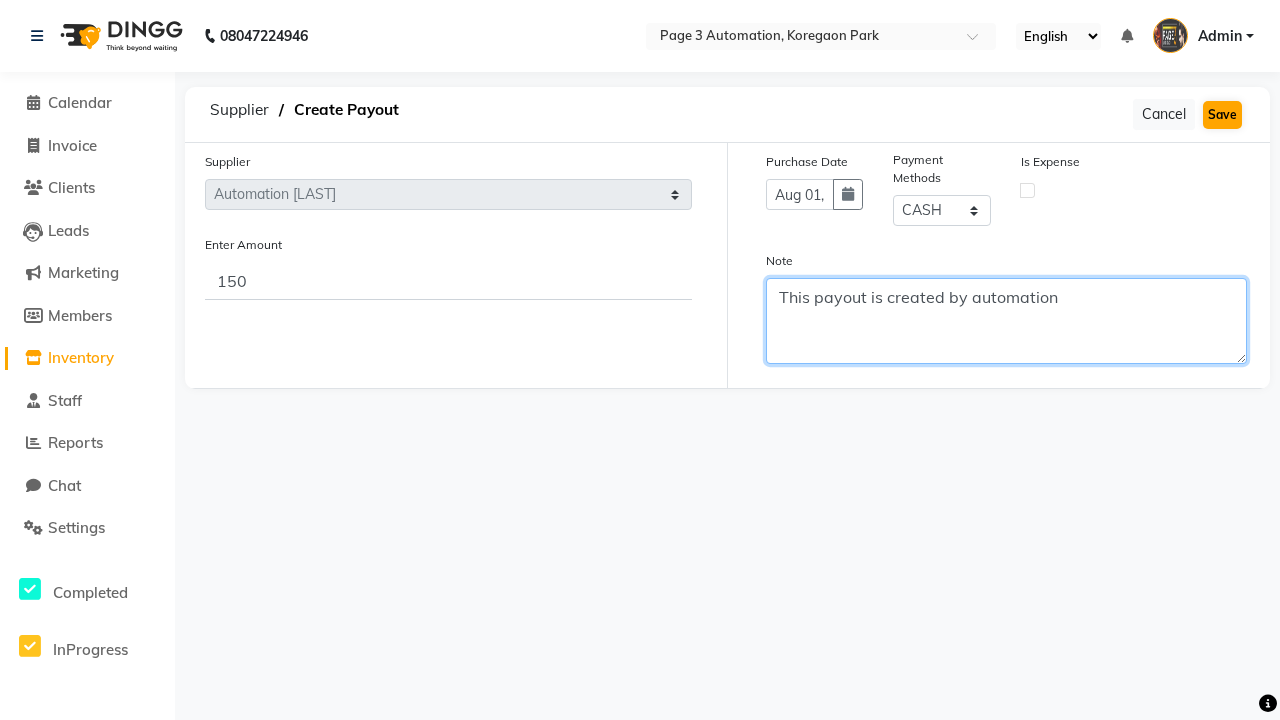 type on "This payout is created by automation" 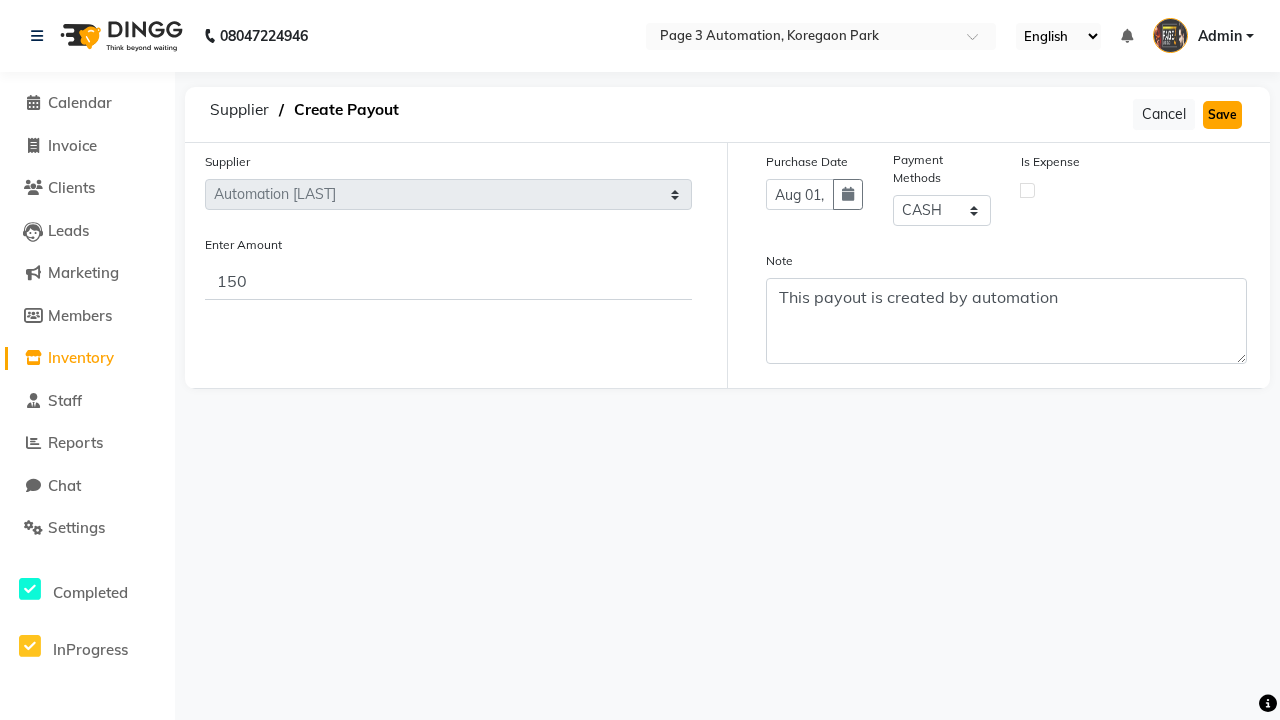 click on "Save" 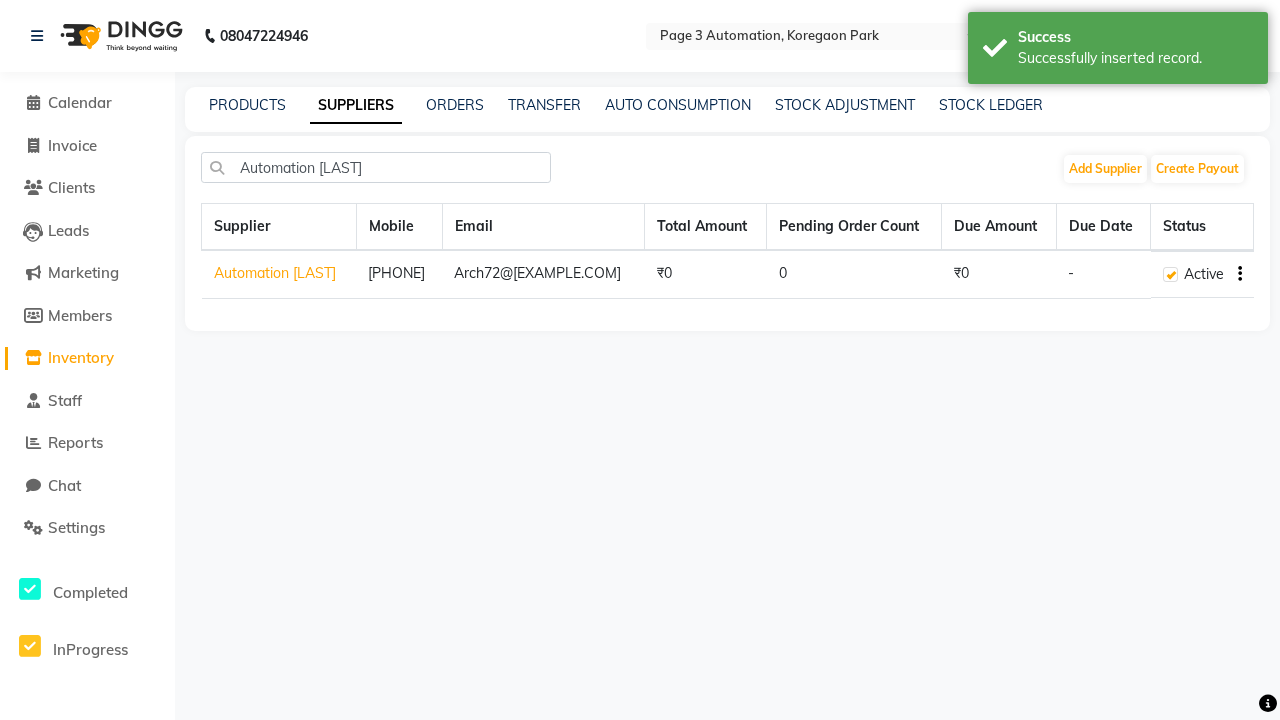 click on "Successfully inserted record." at bounding box center (1135, 58) 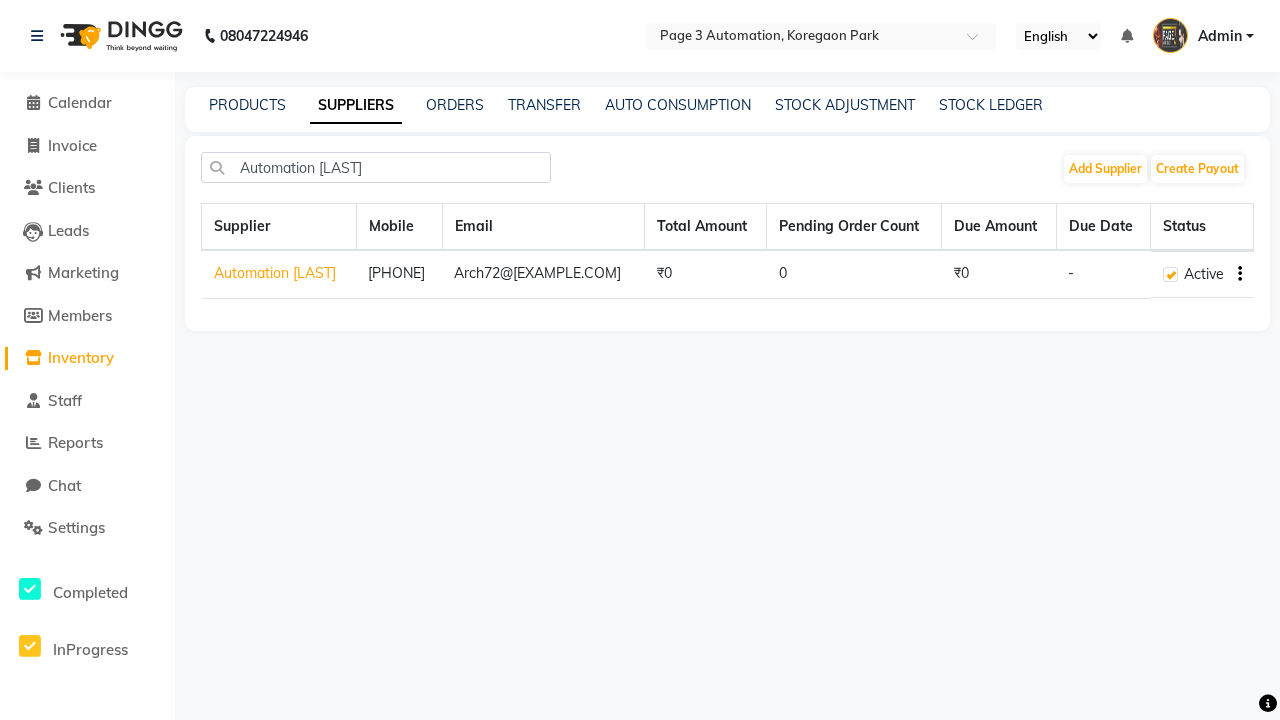 click 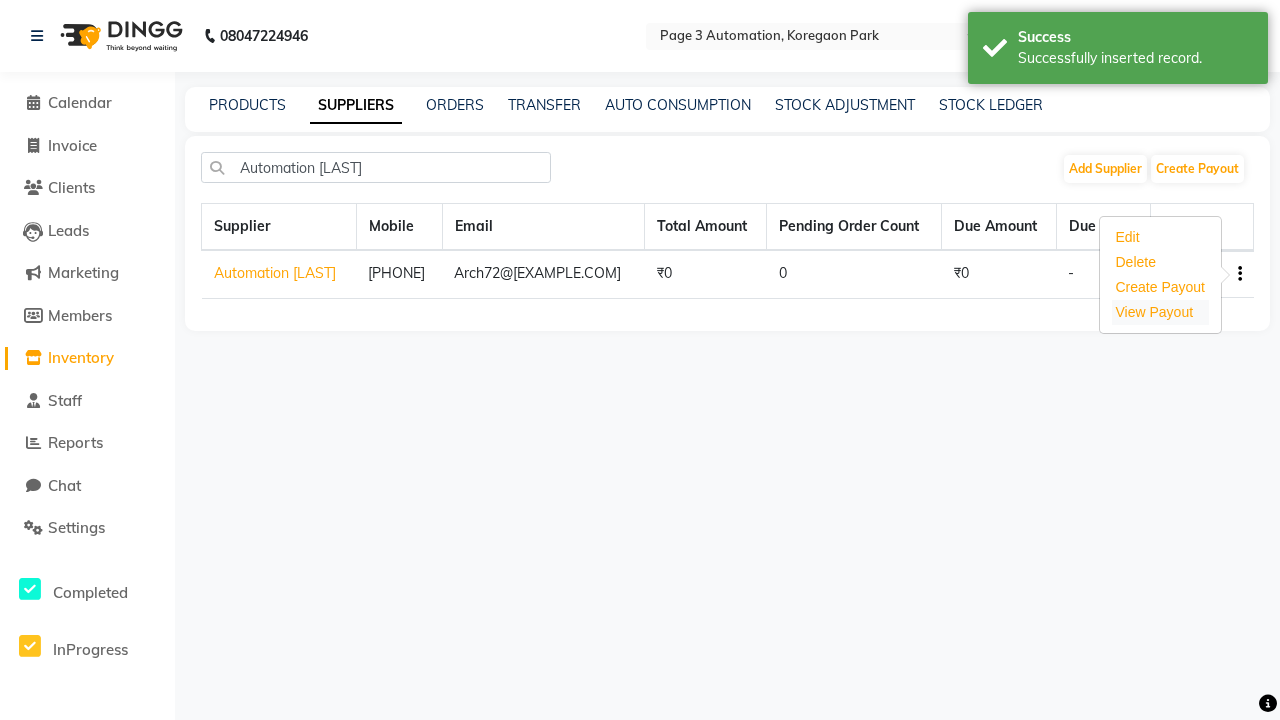 click on "View Payout" at bounding box center (1155, 312) 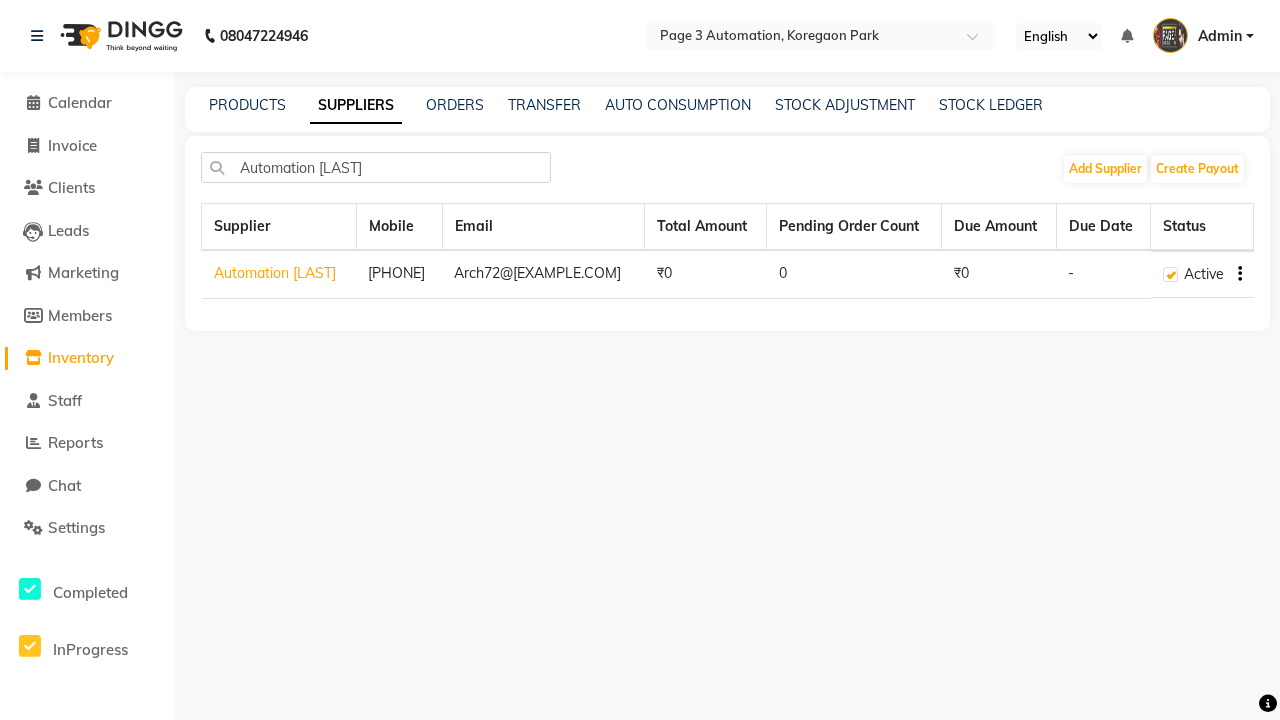 click 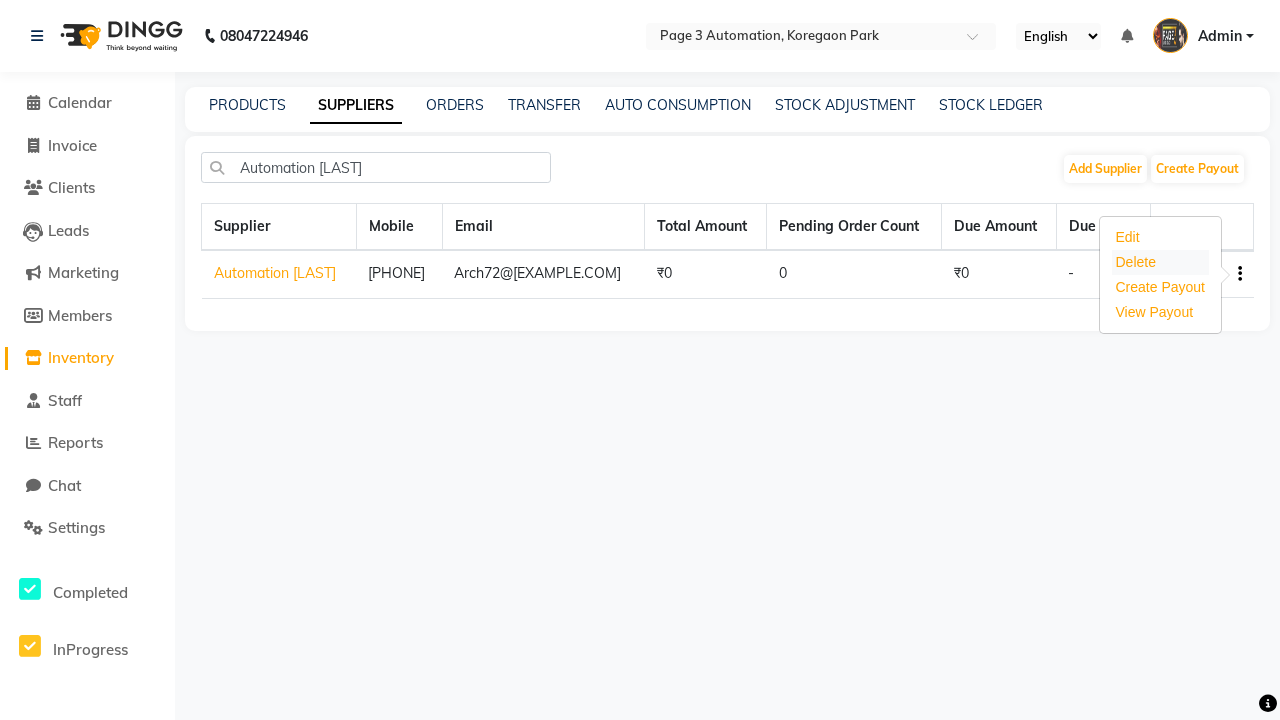 click on "Delete" at bounding box center (1161, 262) 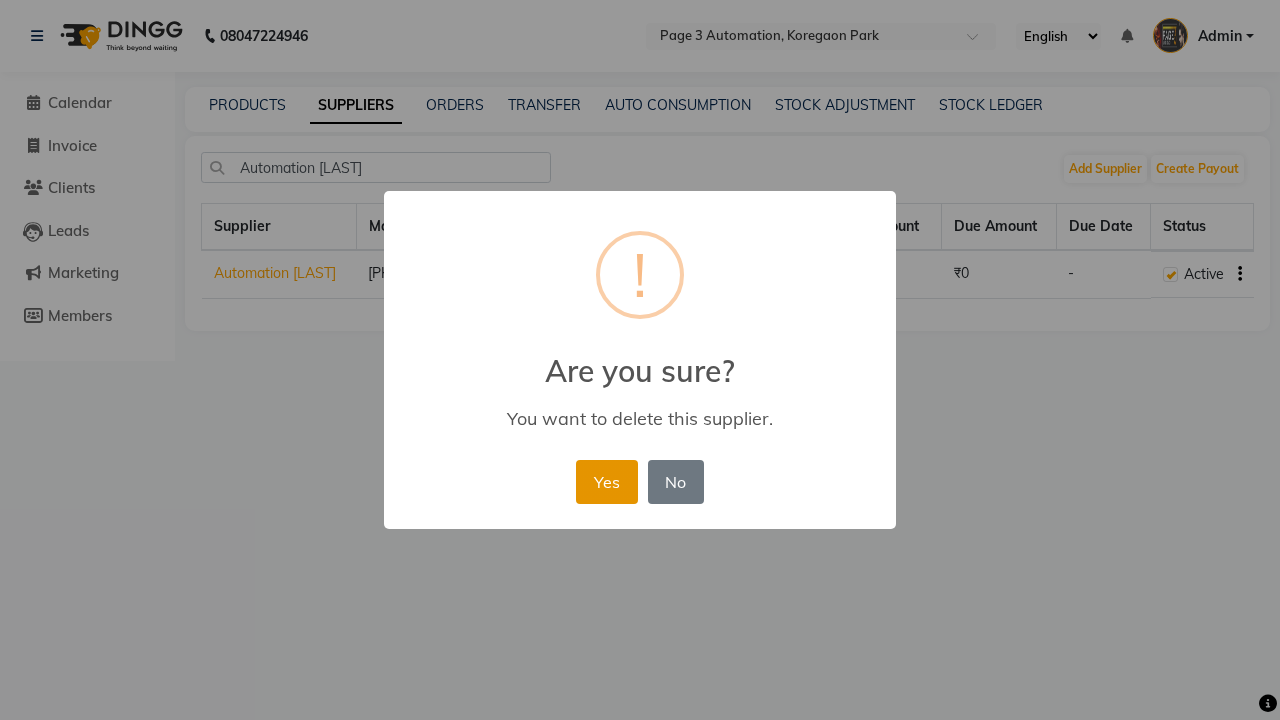 click on "Yes" at bounding box center [606, 482] 